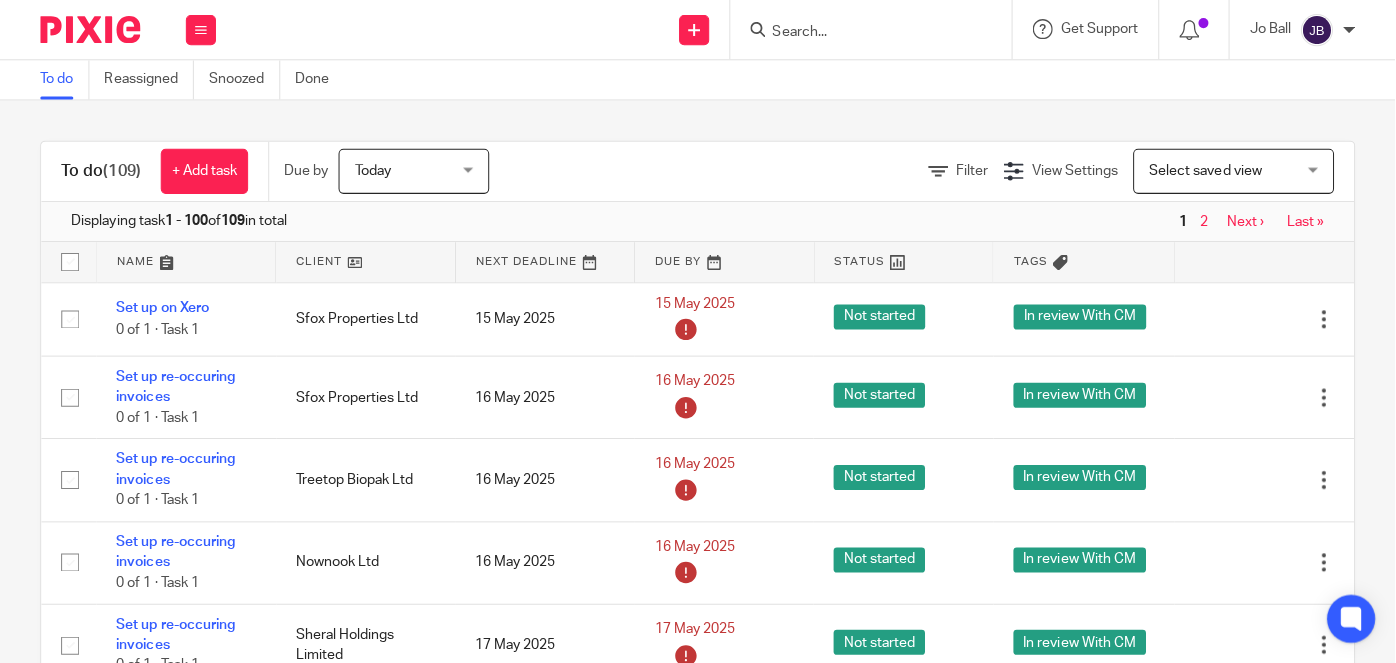 scroll, scrollTop: 0, scrollLeft: 0, axis: both 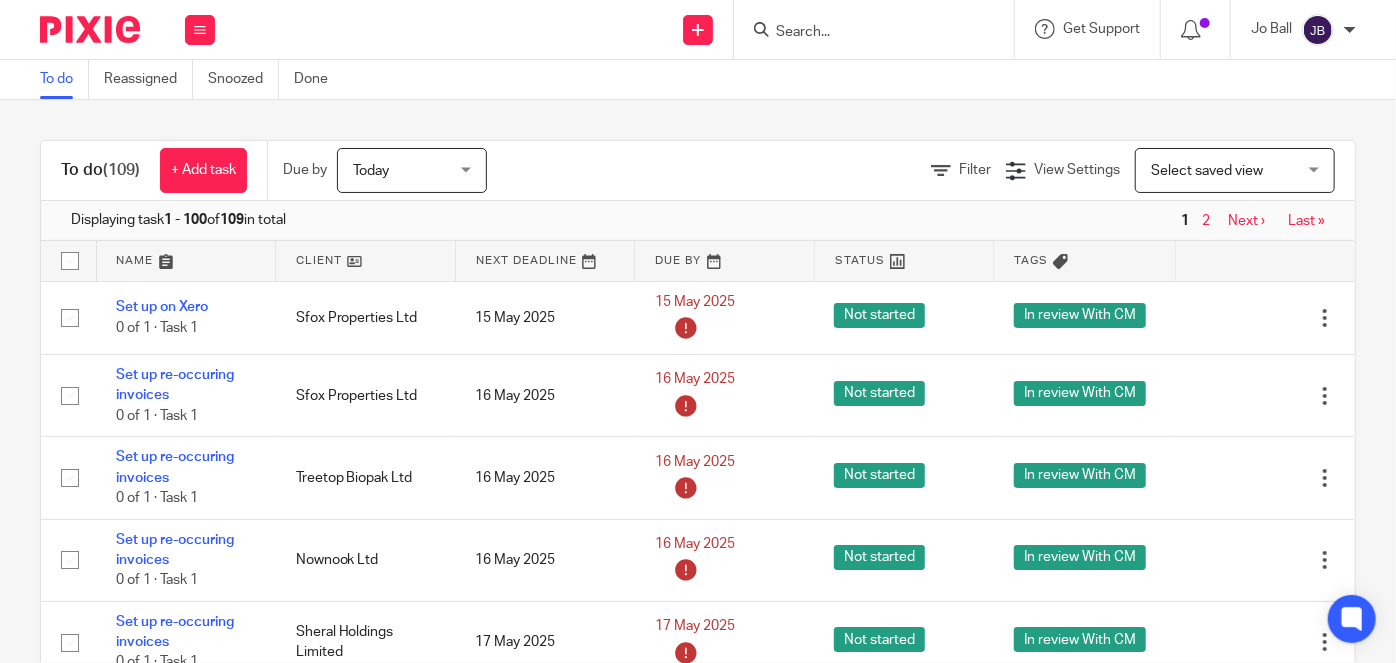 click at bounding box center [874, 29] 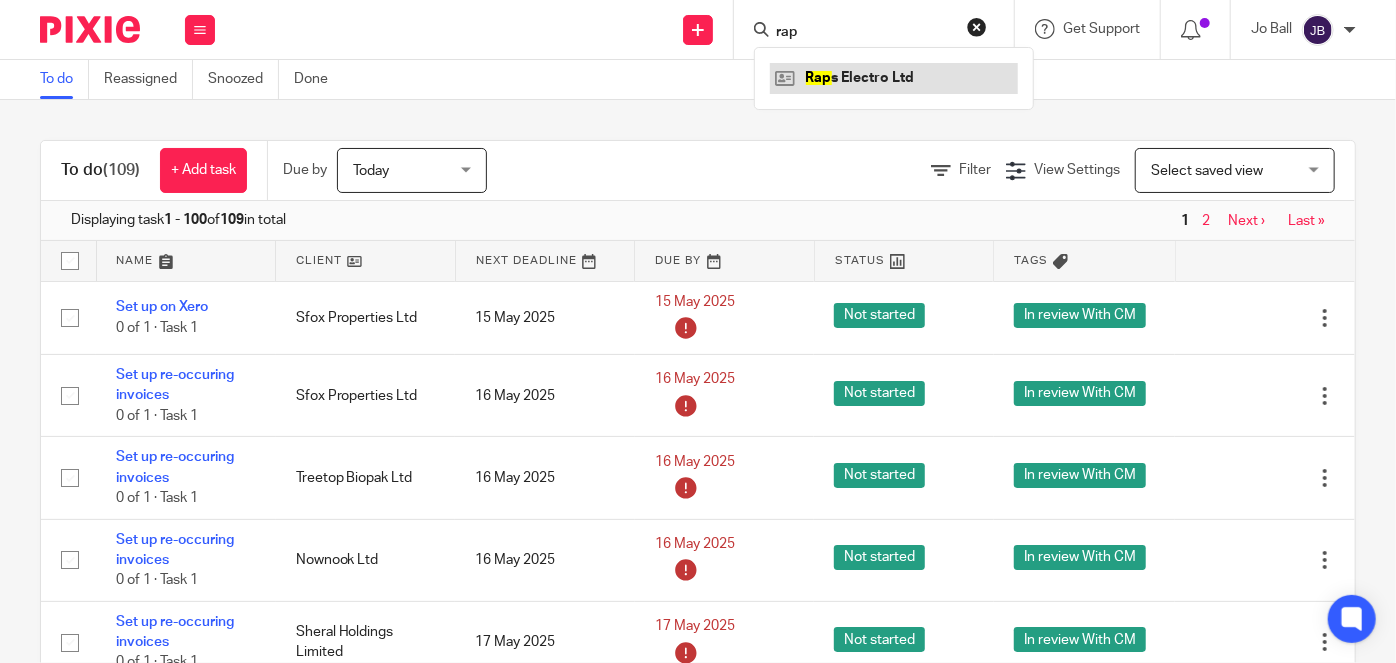 type on "rap" 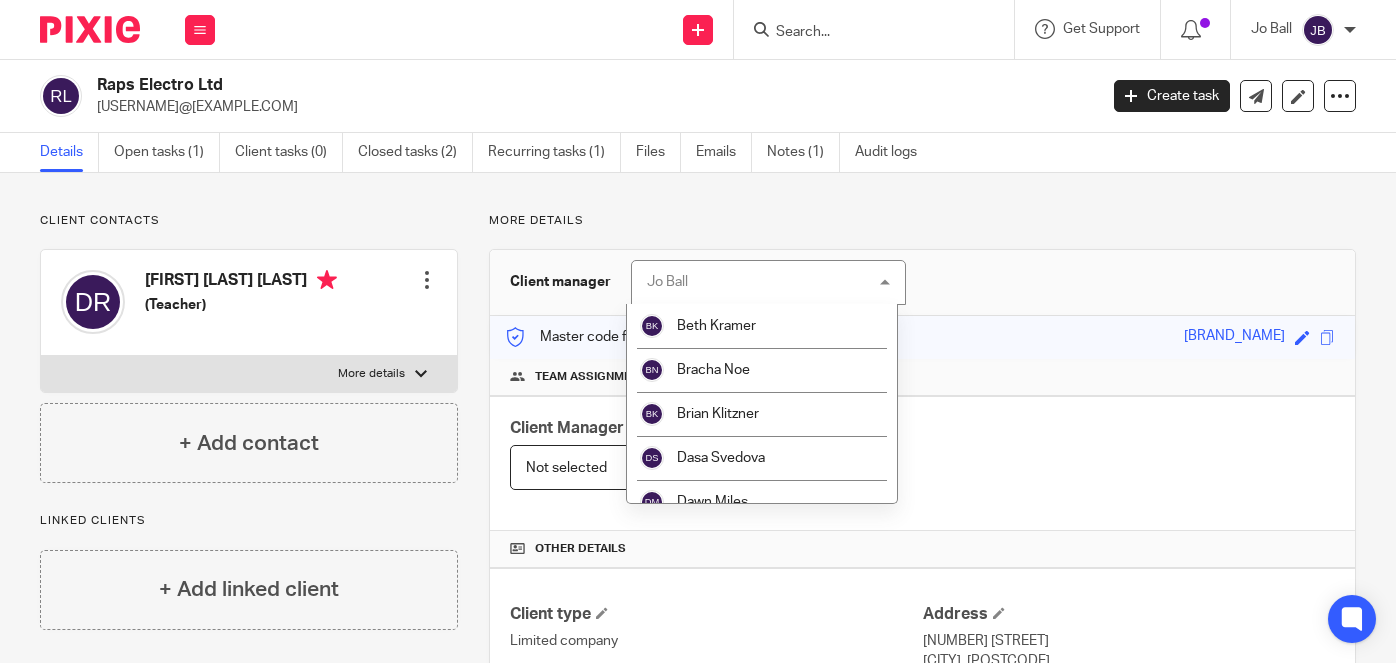 scroll, scrollTop: 0, scrollLeft: 0, axis: both 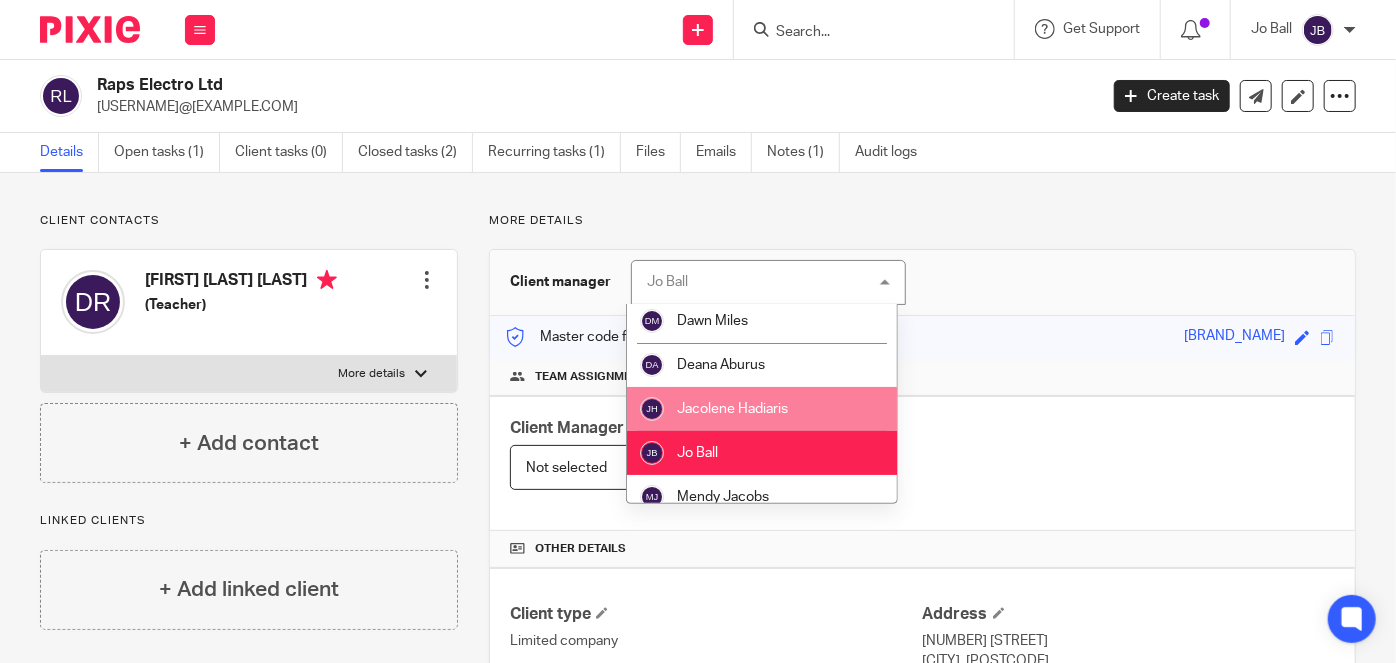 click on "Jacolene Hadiaris" at bounding box center [732, 409] 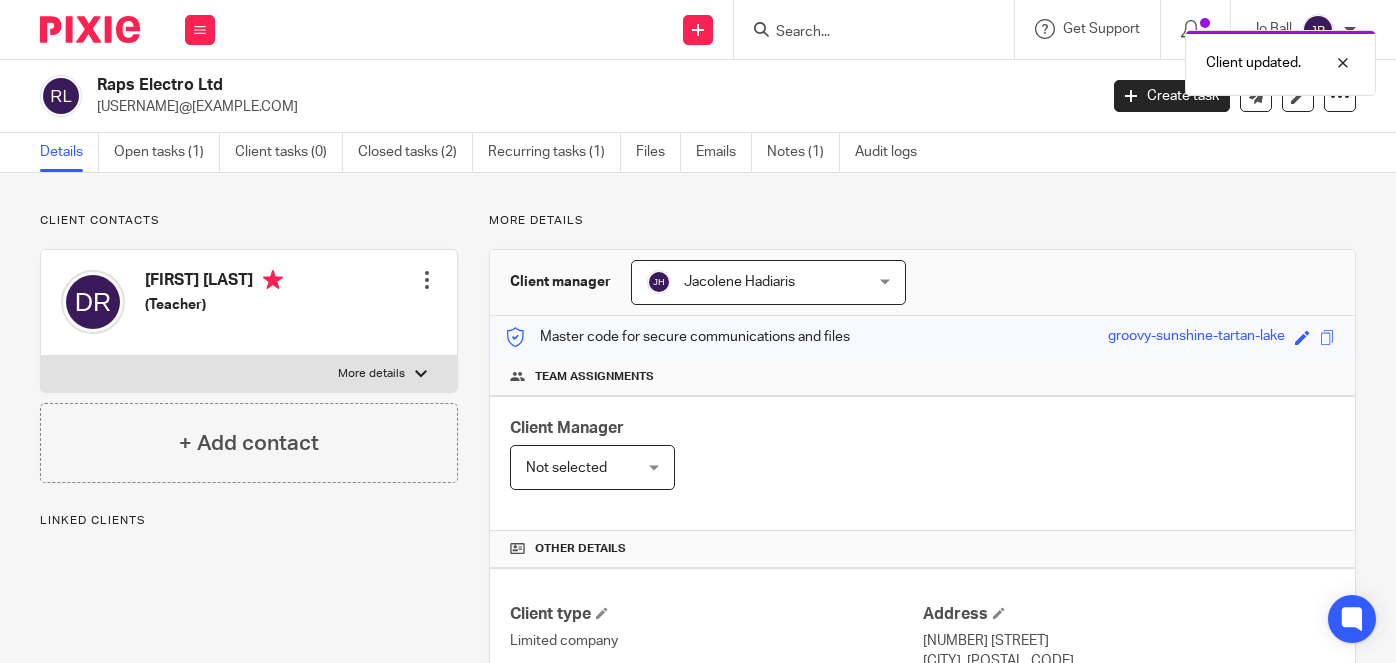 scroll, scrollTop: 0, scrollLeft: 0, axis: both 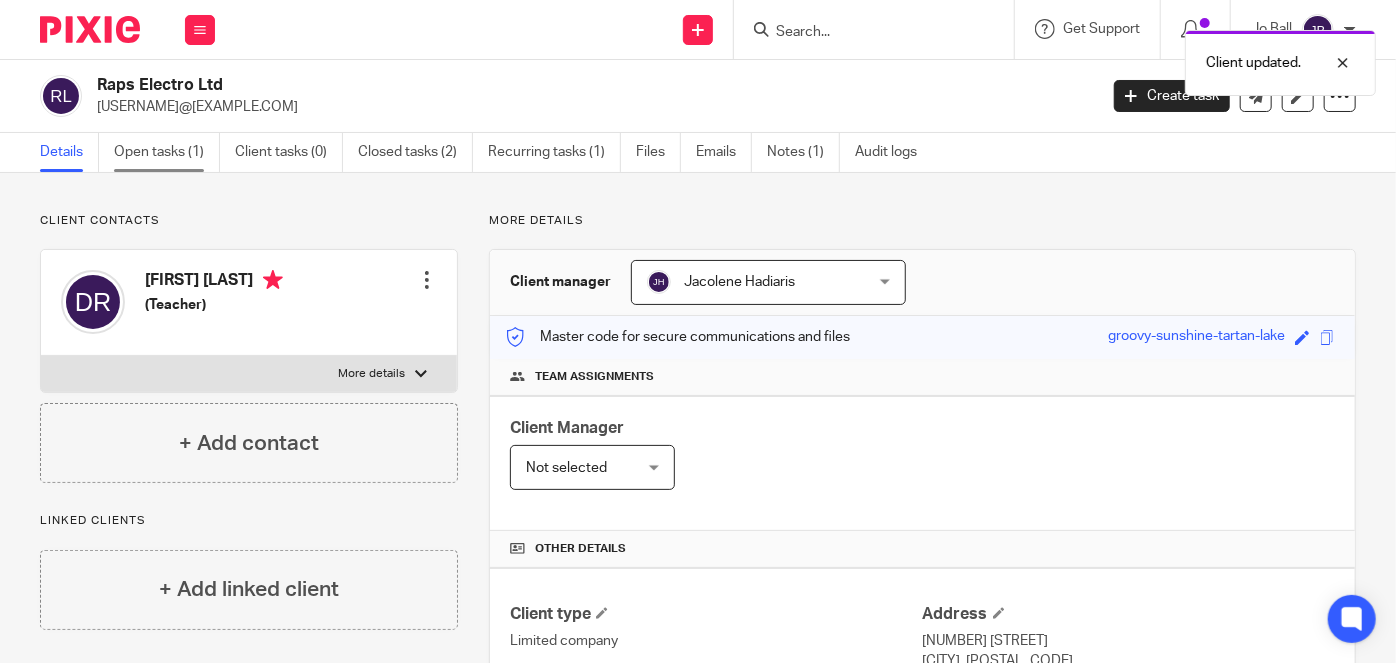 click on "Open tasks (1)" at bounding box center (167, 152) 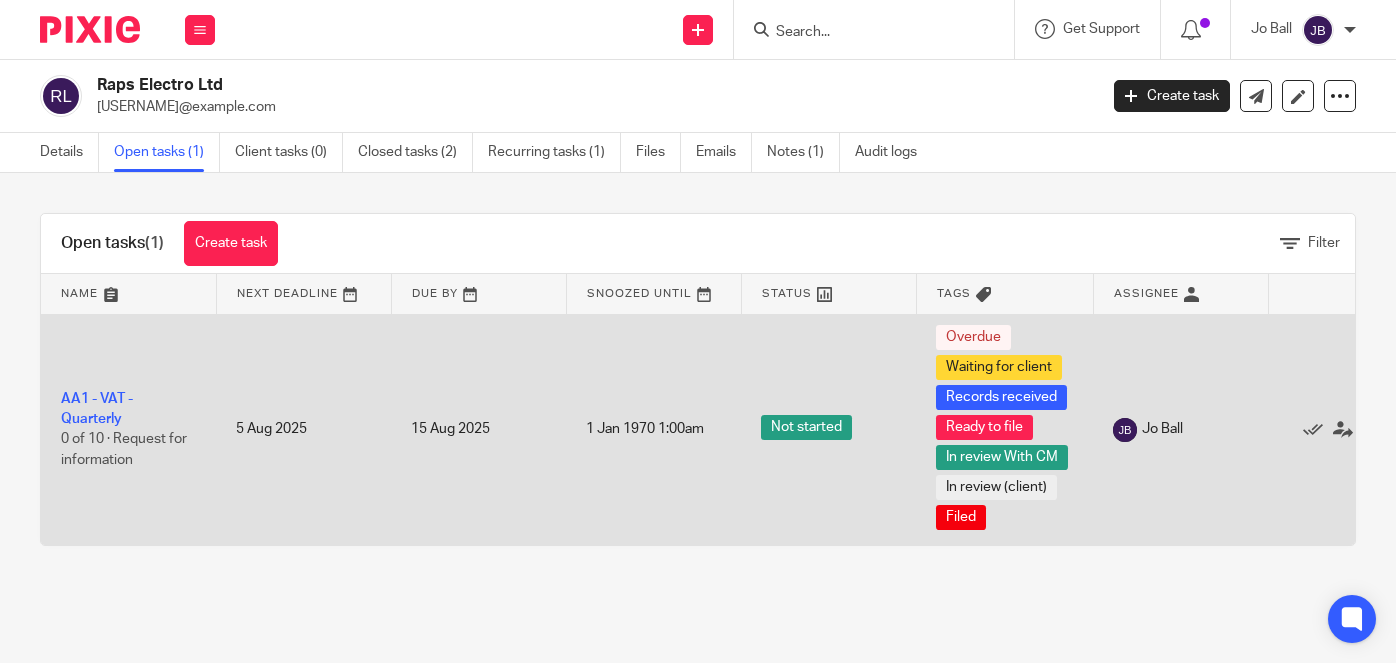 scroll, scrollTop: 0, scrollLeft: 0, axis: both 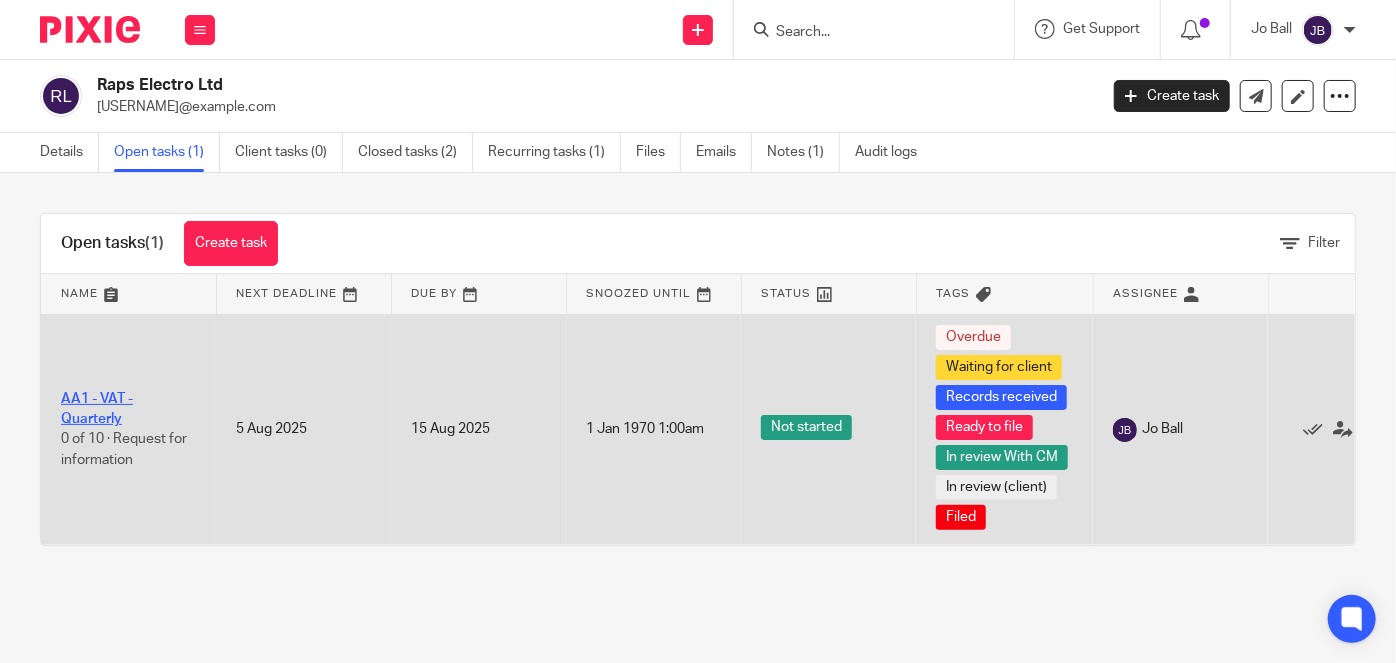 click on "AA1 - VAT - Quarterly" at bounding box center (97, 409) 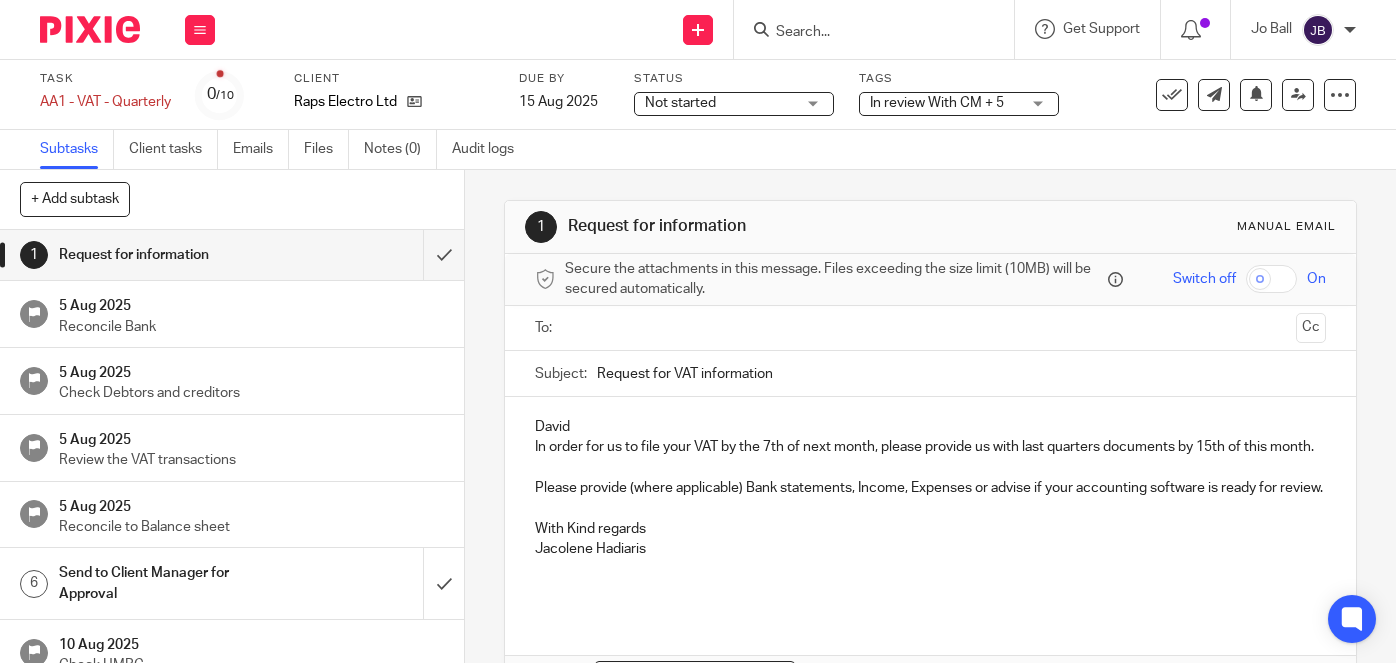 scroll, scrollTop: 0, scrollLeft: 0, axis: both 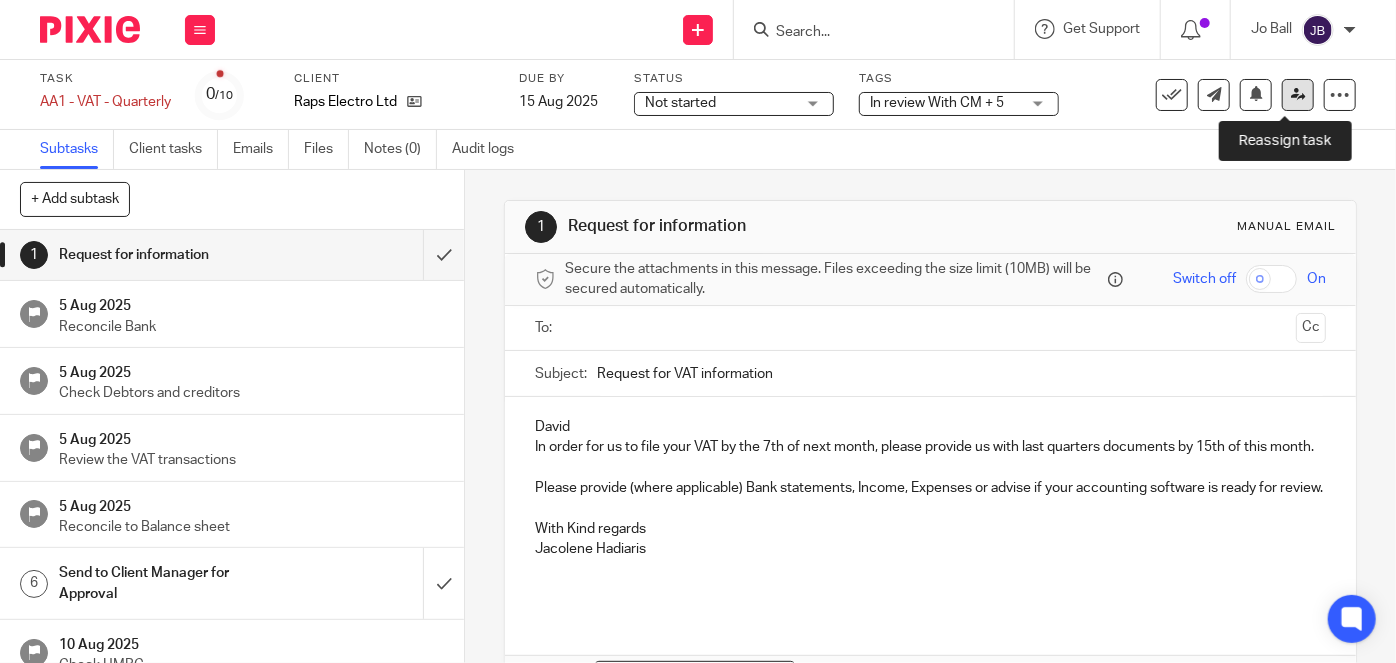 click at bounding box center (1298, 95) 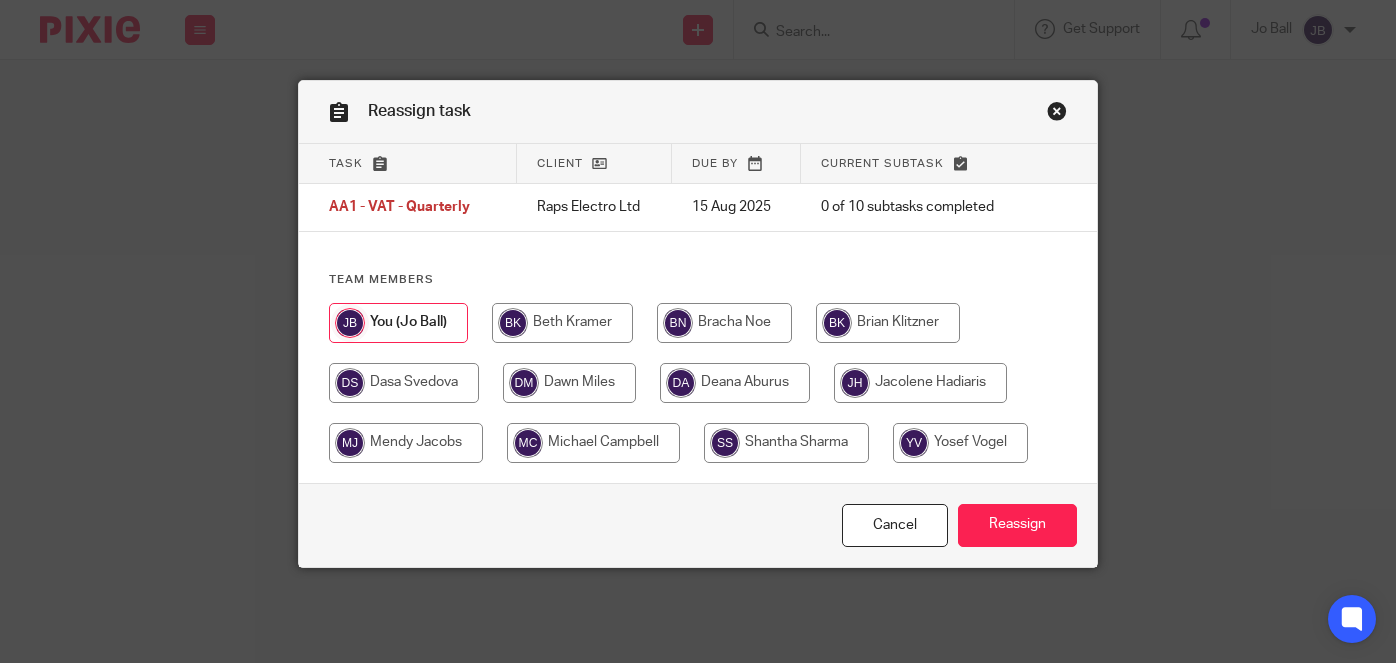 scroll, scrollTop: 0, scrollLeft: 0, axis: both 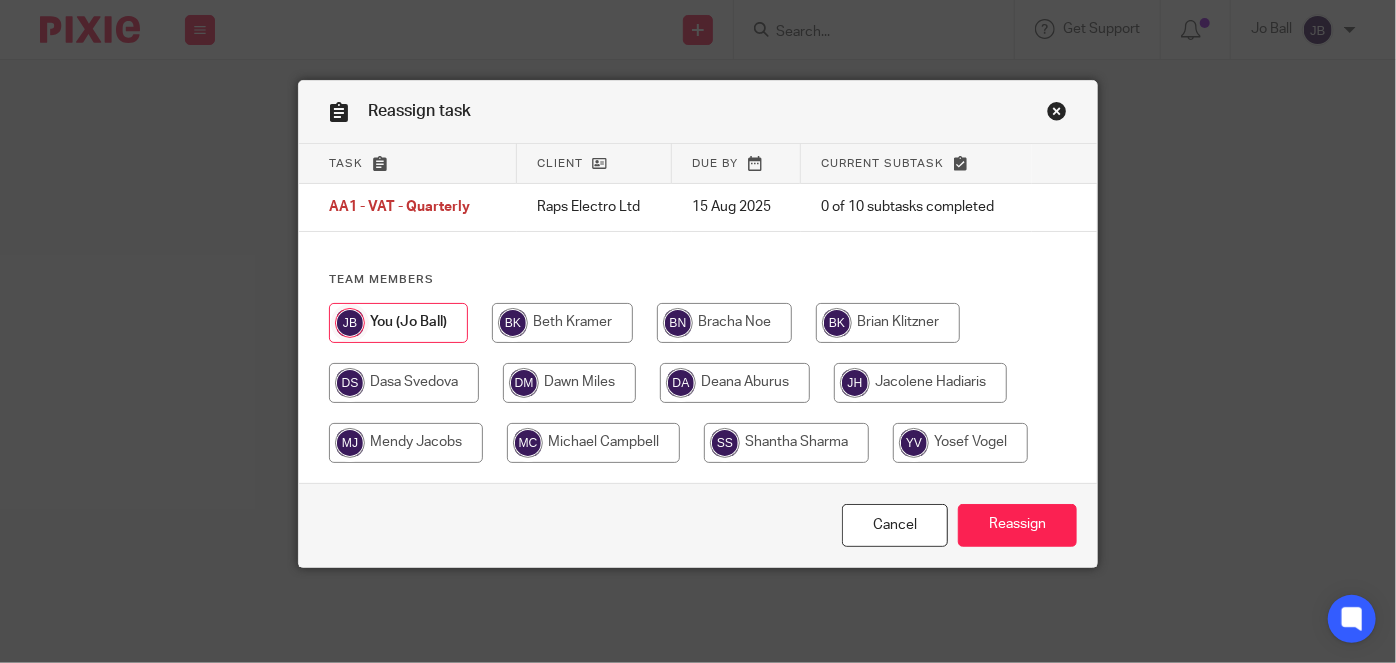 click at bounding box center [920, 383] 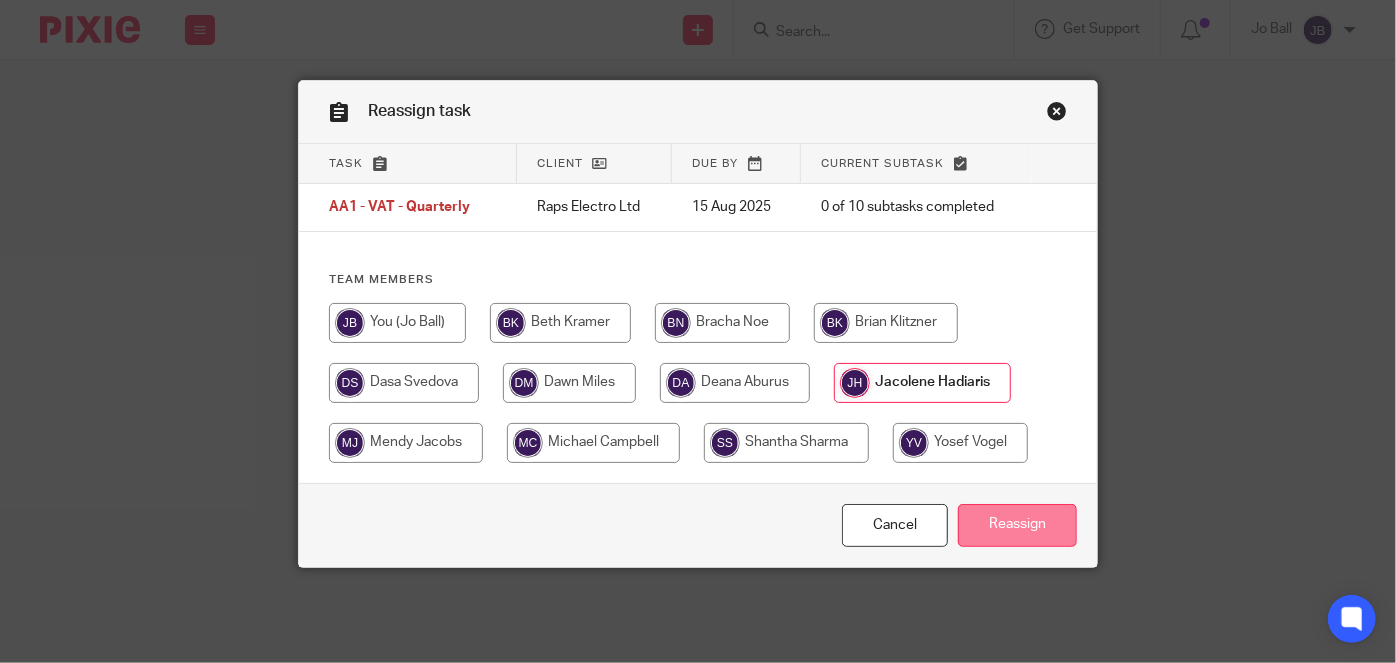 click on "Reassign" at bounding box center [1017, 525] 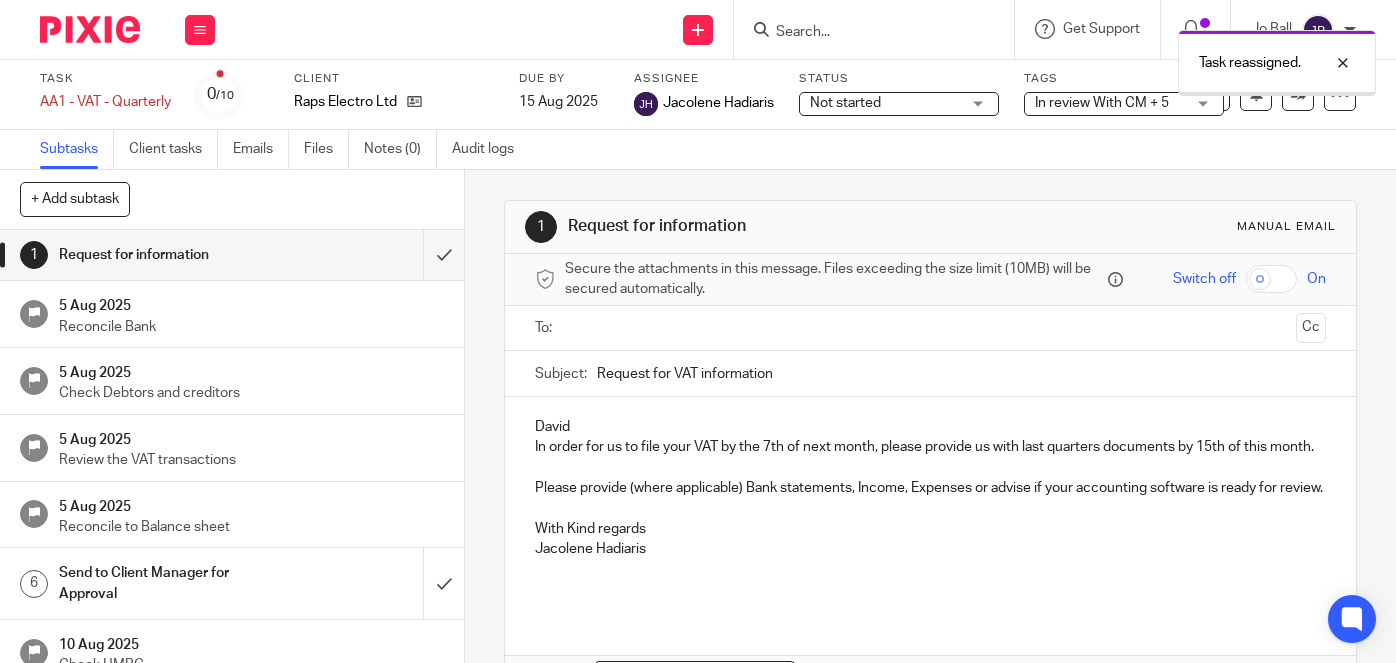 scroll, scrollTop: 0, scrollLeft: 0, axis: both 